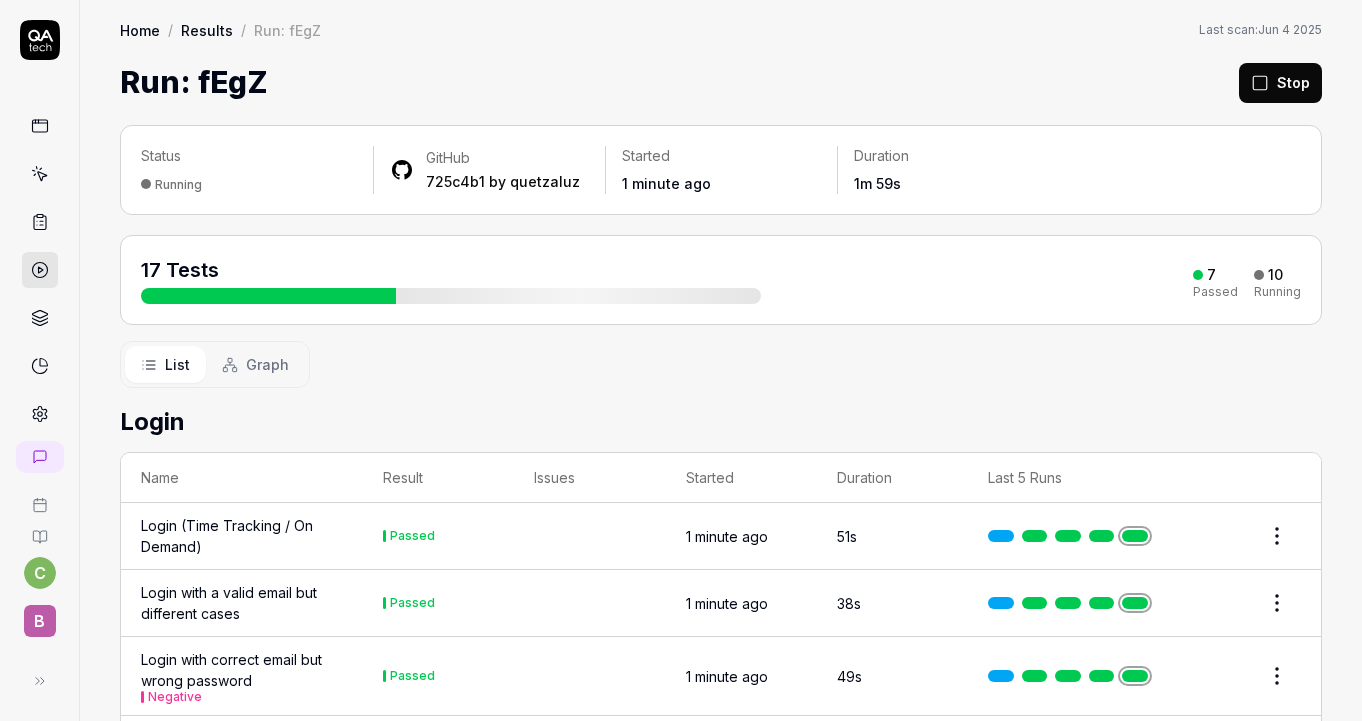 scroll, scrollTop: 0, scrollLeft: 0, axis: both 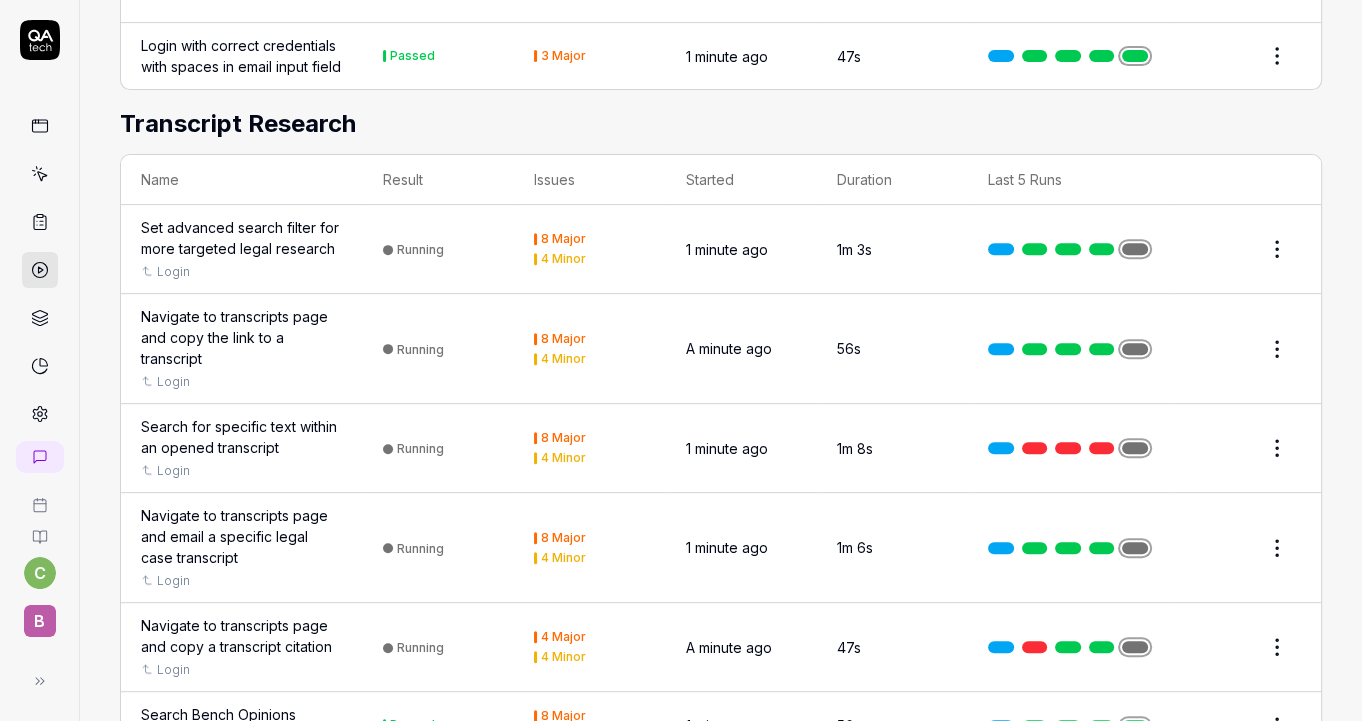 click on "Search for specific text within an opened transcript" at bounding box center (242, 437) 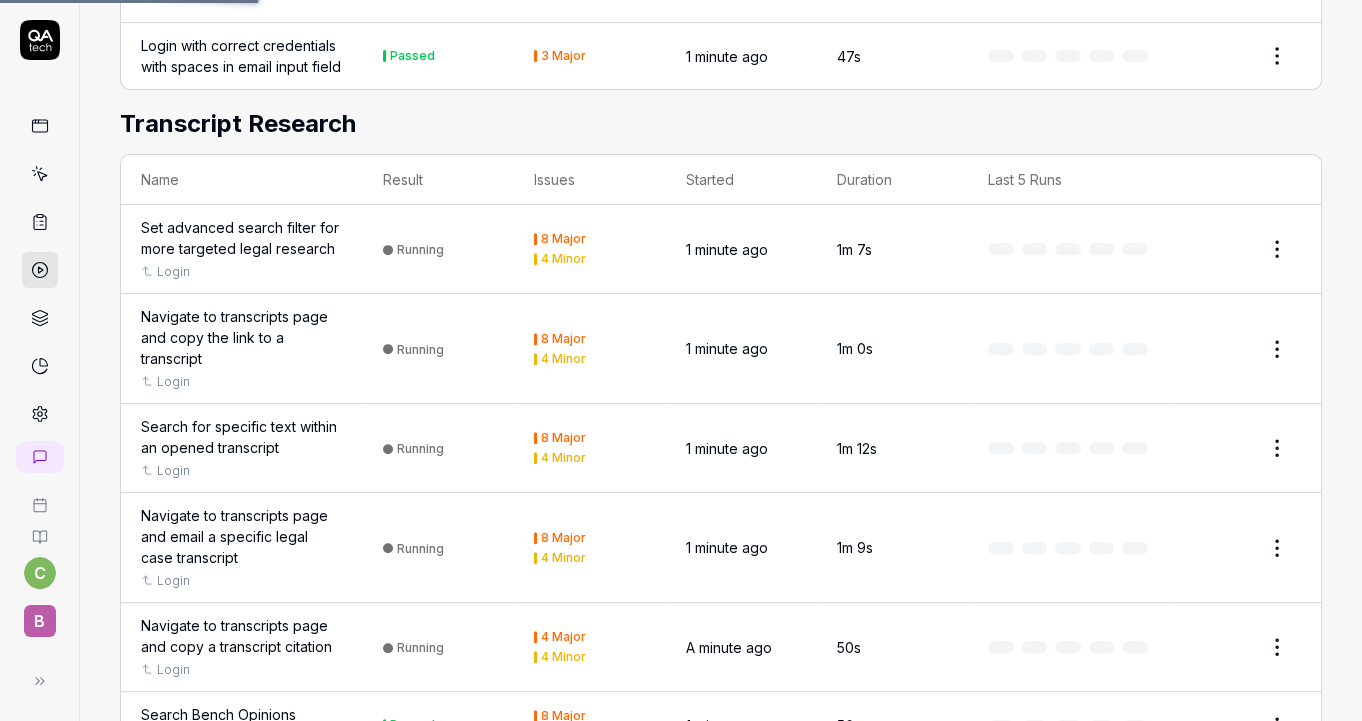 scroll, scrollTop: 0, scrollLeft: 0, axis: both 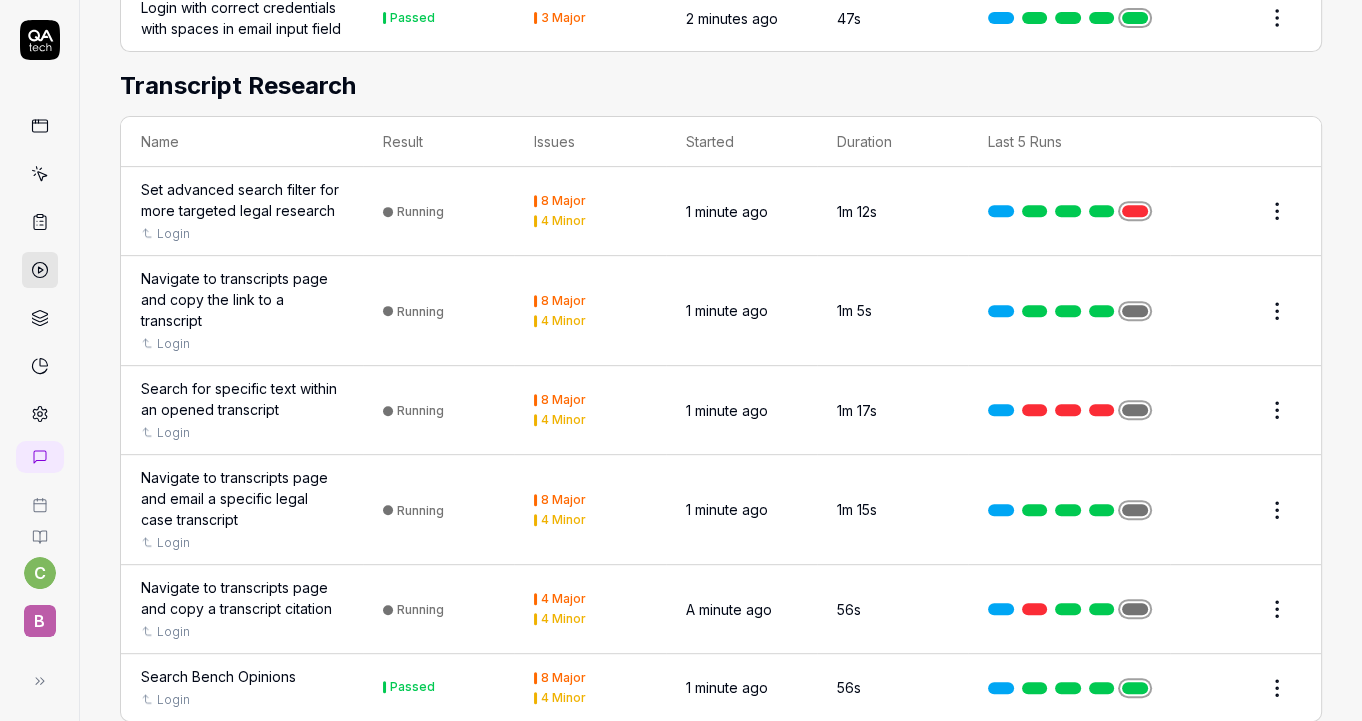 click at bounding box center [1069, 211] 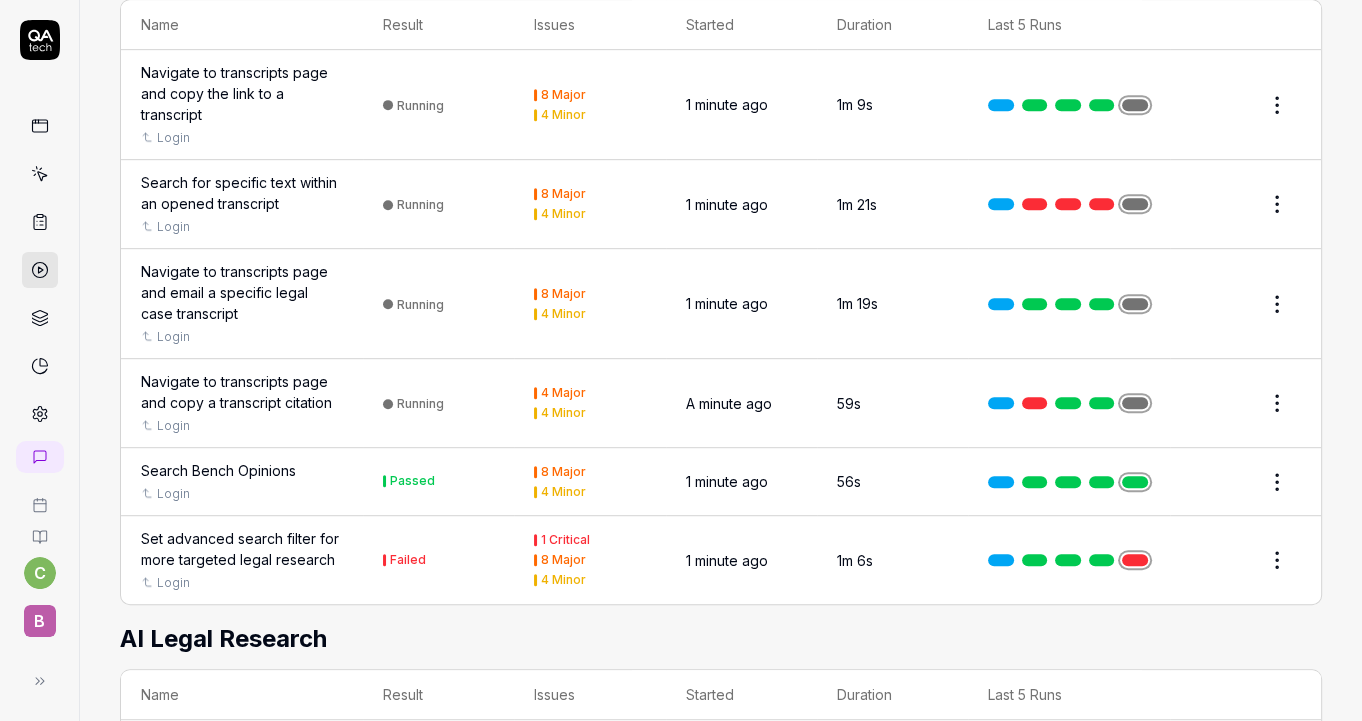 scroll, scrollTop: 1032, scrollLeft: 0, axis: vertical 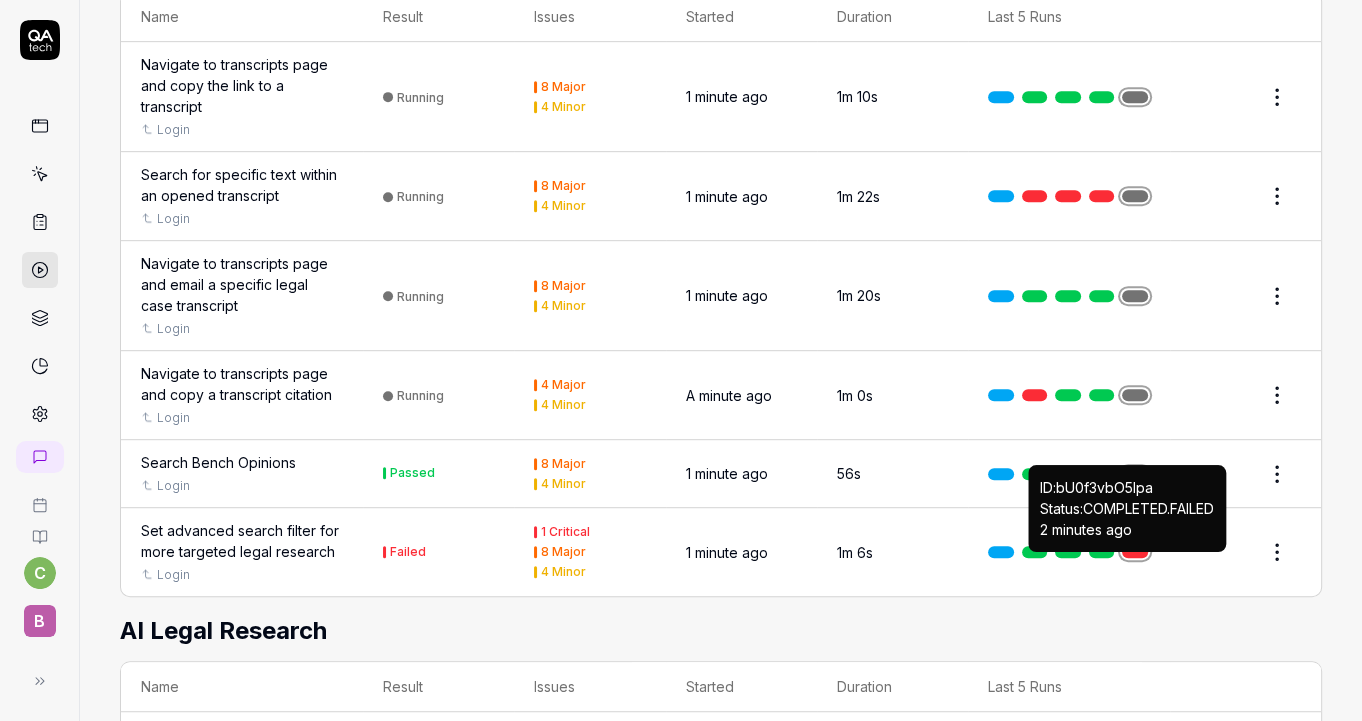 click at bounding box center [1135, 552] 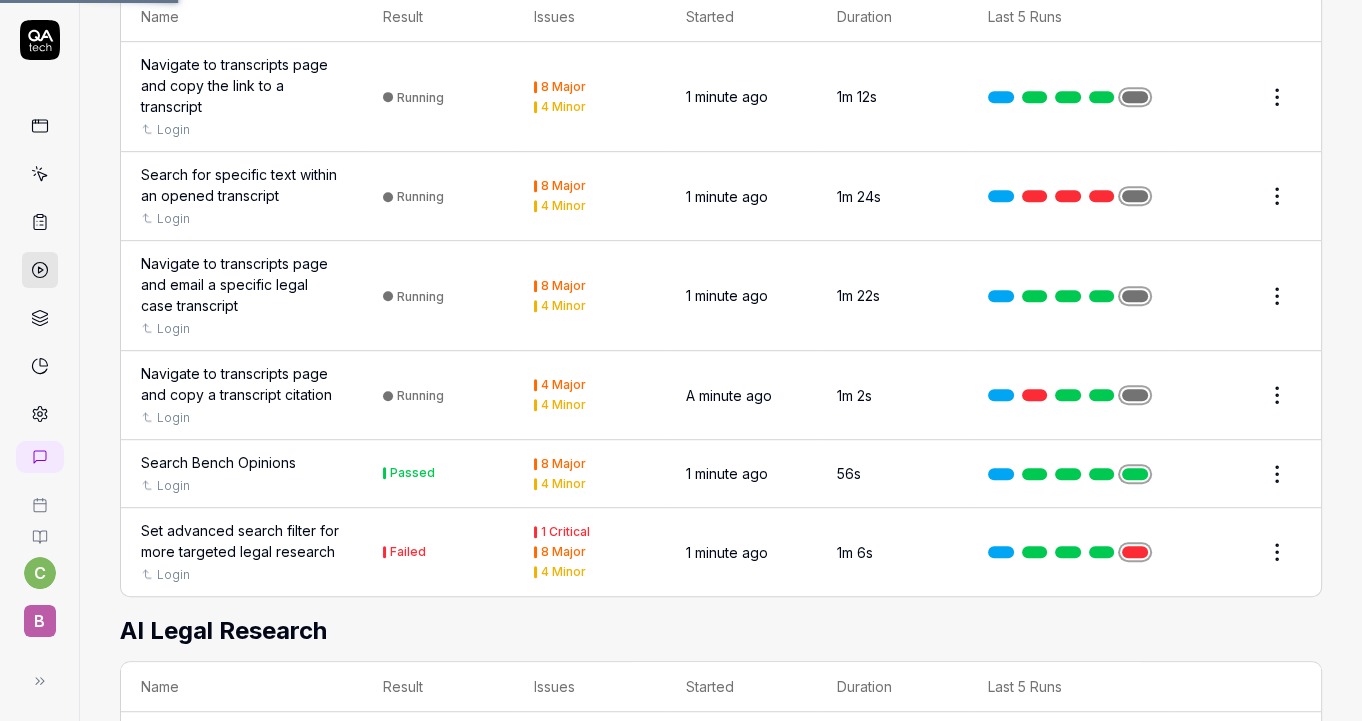 scroll, scrollTop: 0, scrollLeft: 0, axis: both 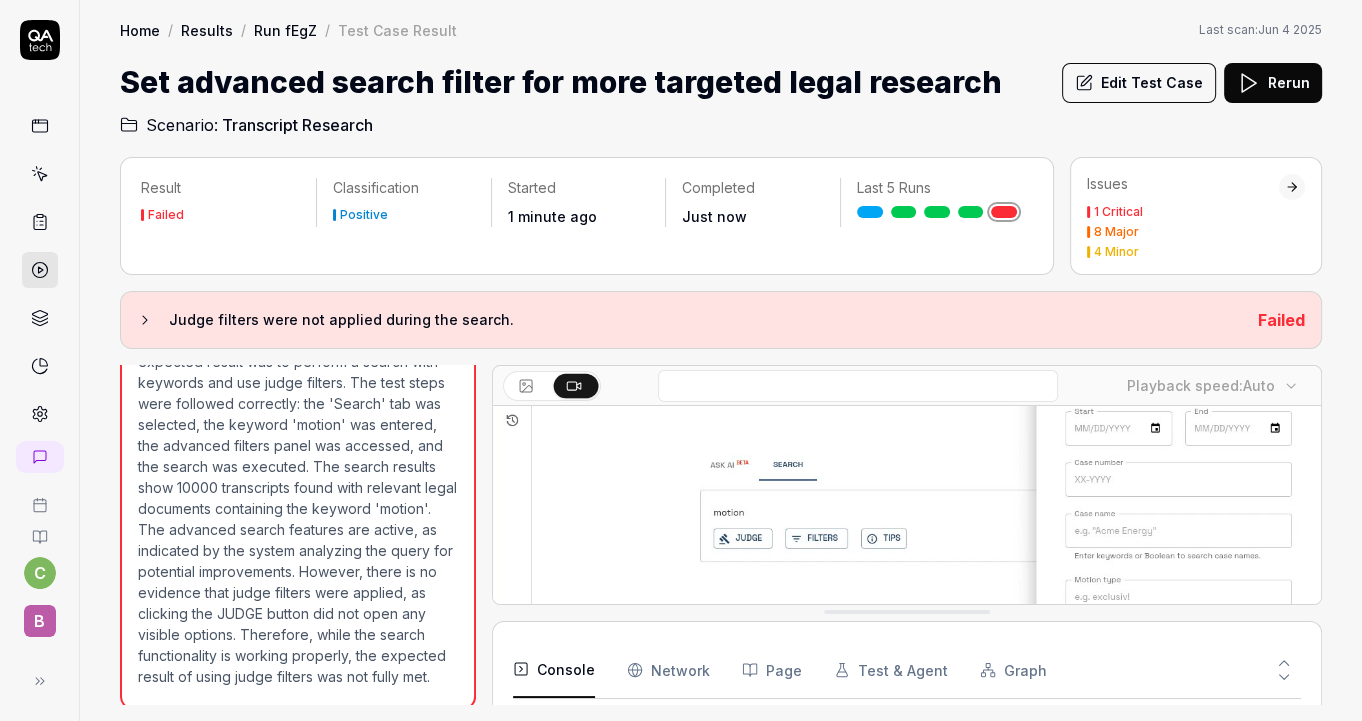 click on "Rerun" at bounding box center (1273, 83) 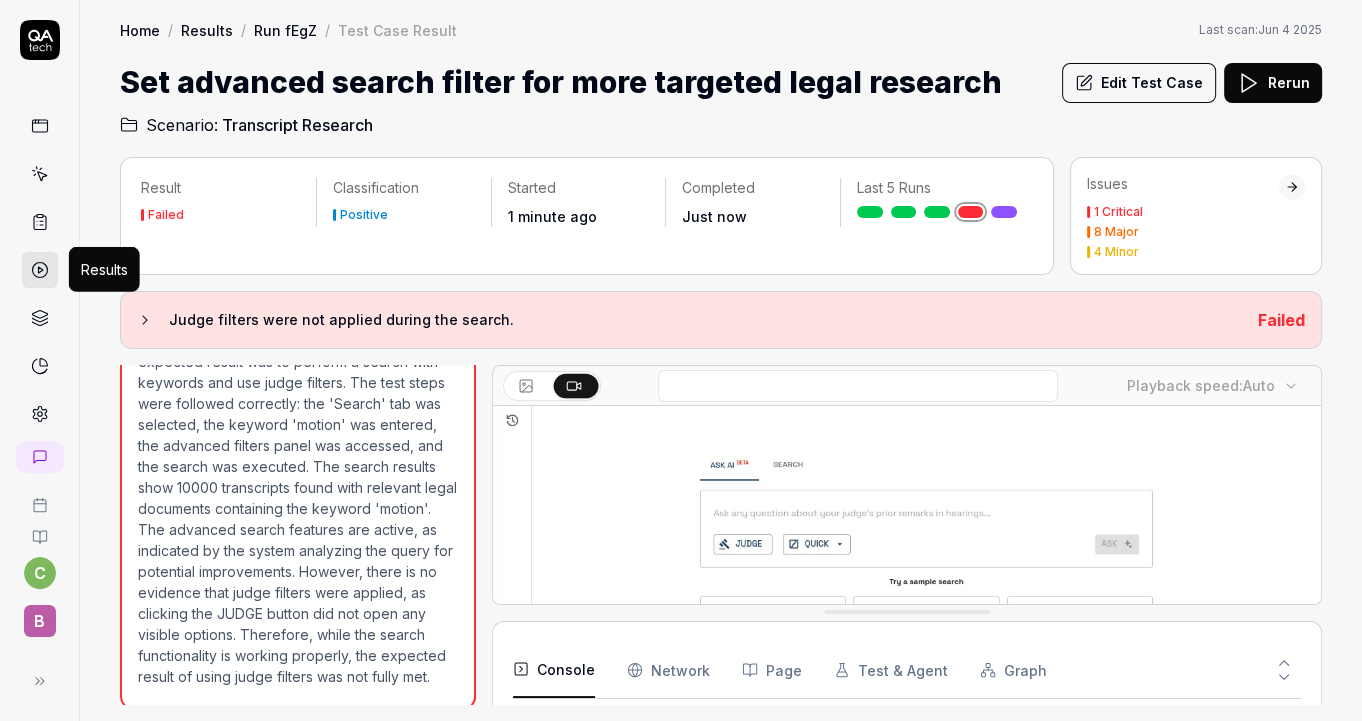 click 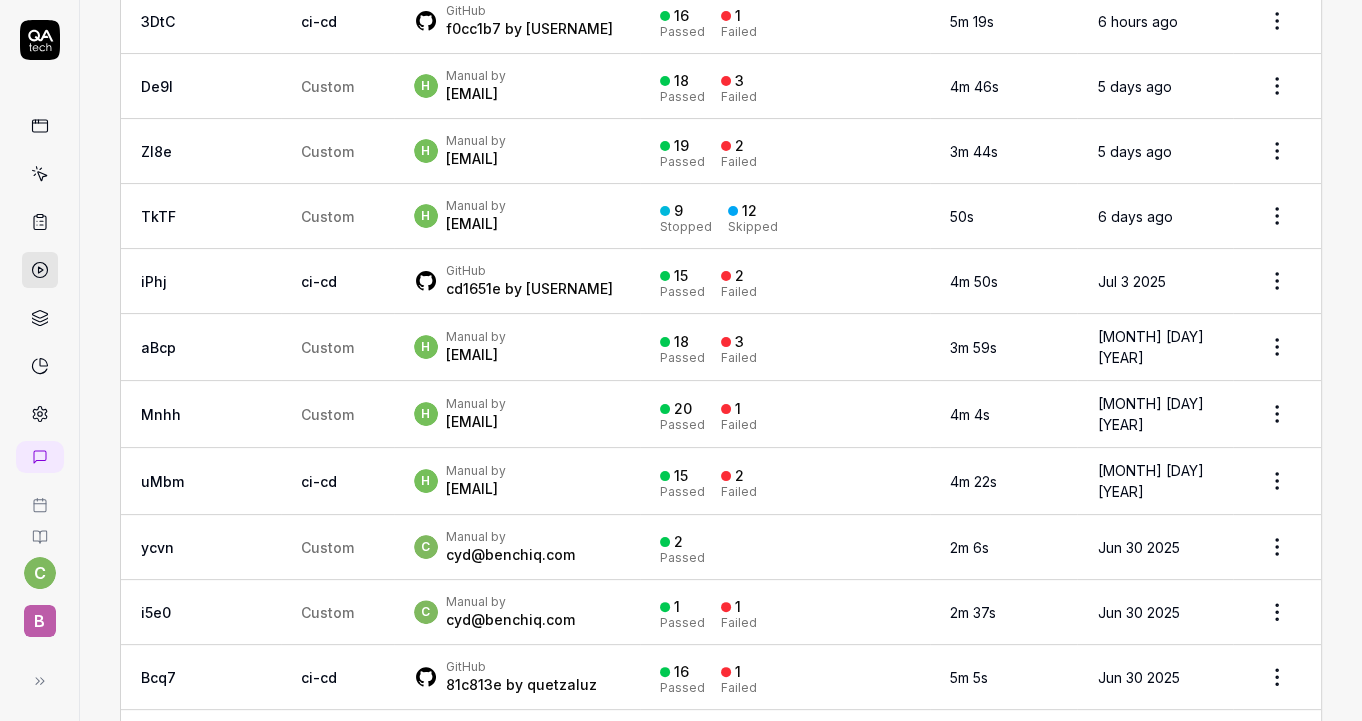scroll, scrollTop: 358, scrollLeft: 0, axis: vertical 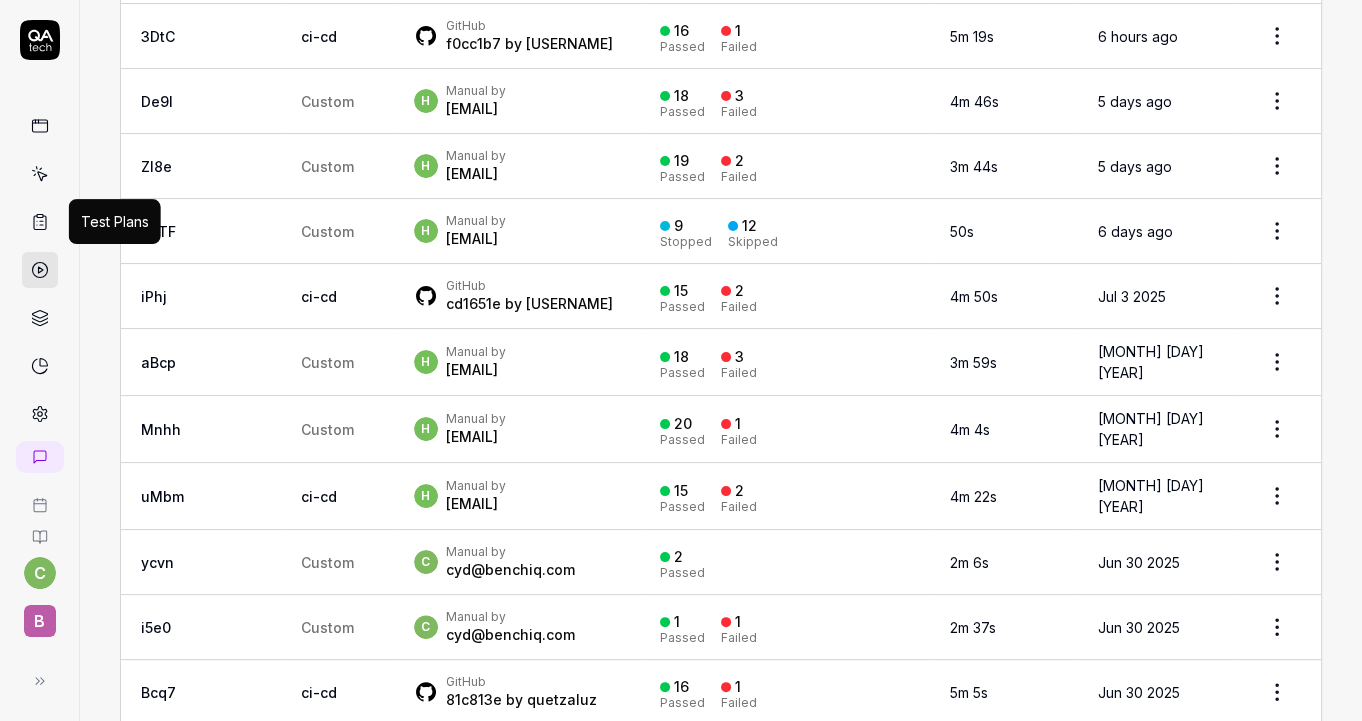 click 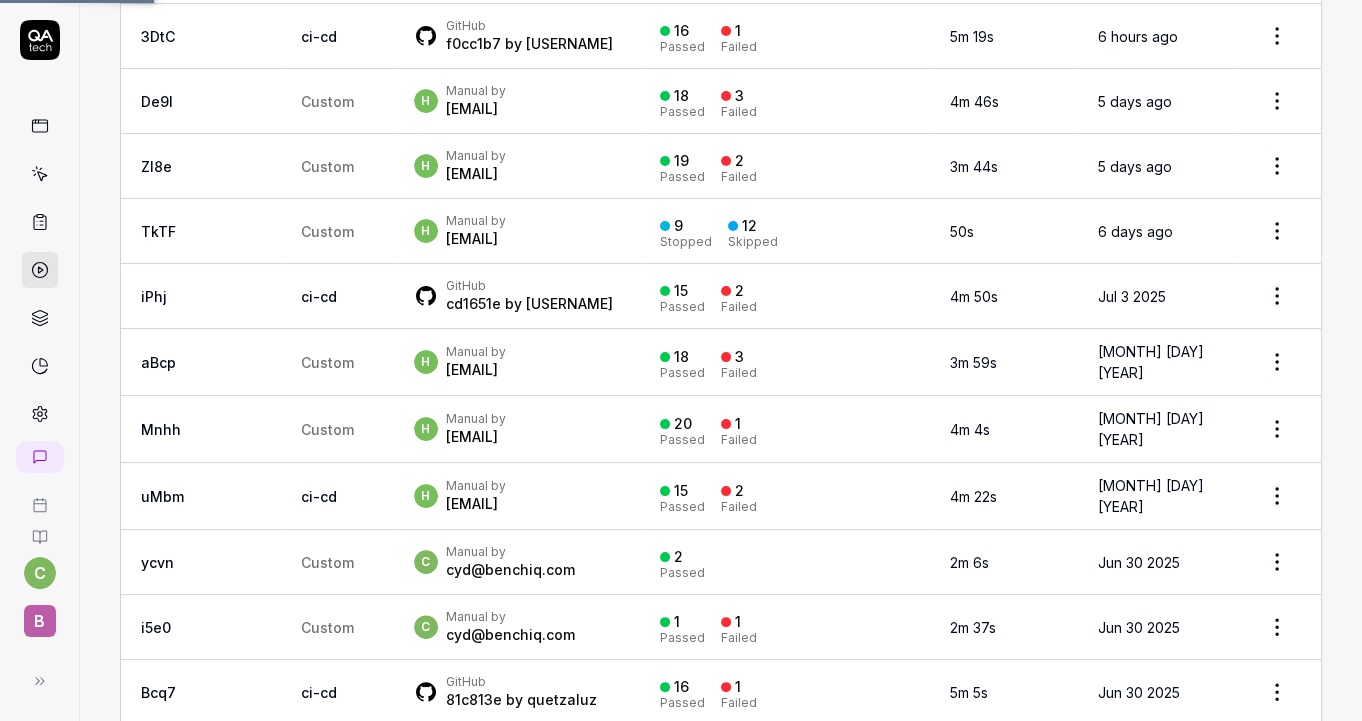 scroll, scrollTop: 0, scrollLeft: 0, axis: both 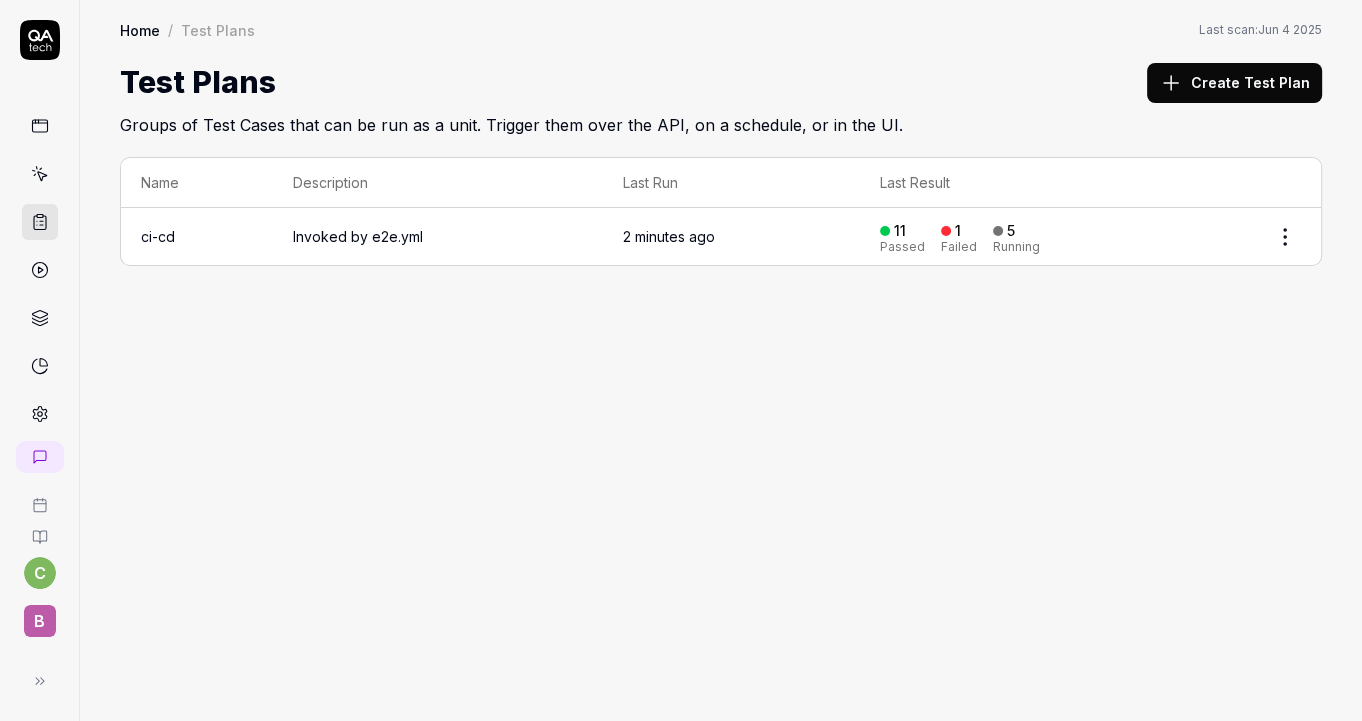 click on "Invoked by e2e.yml" at bounding box center (438, 236) 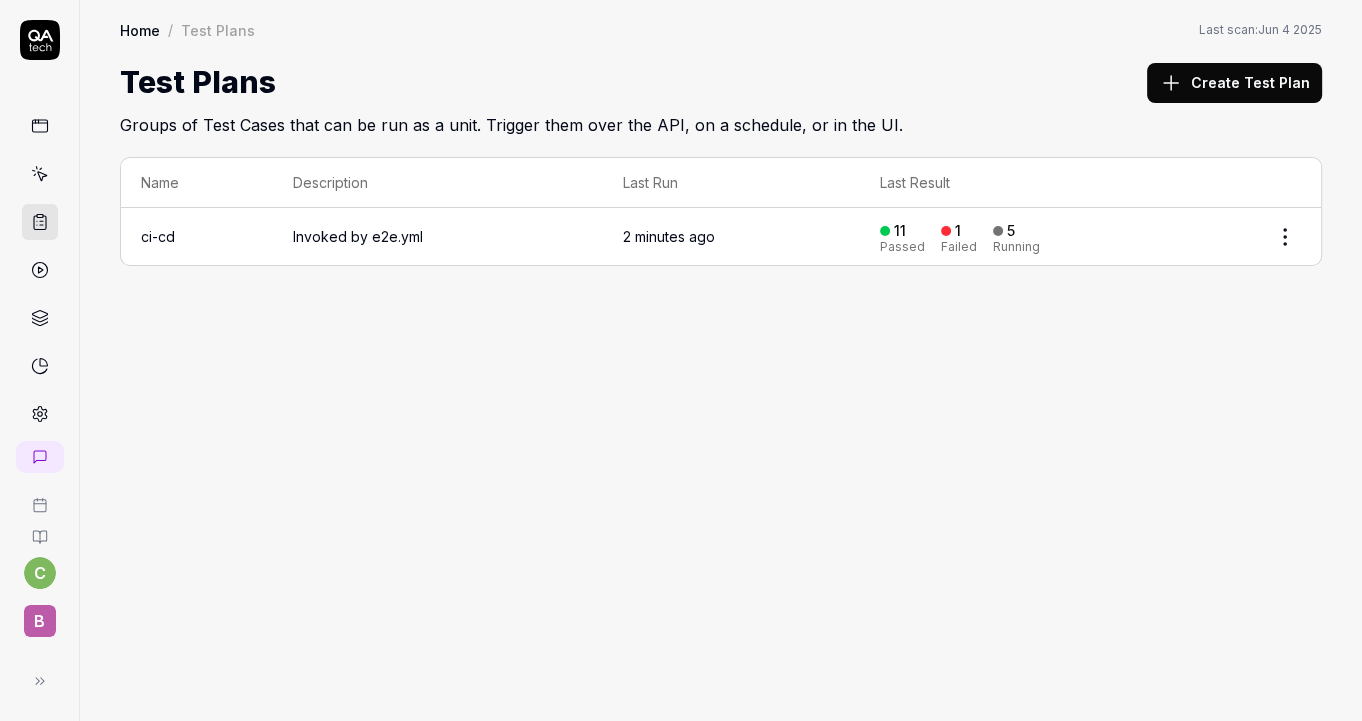 click on "Invoked by e2e.yml" at bounding box center (438, 236) 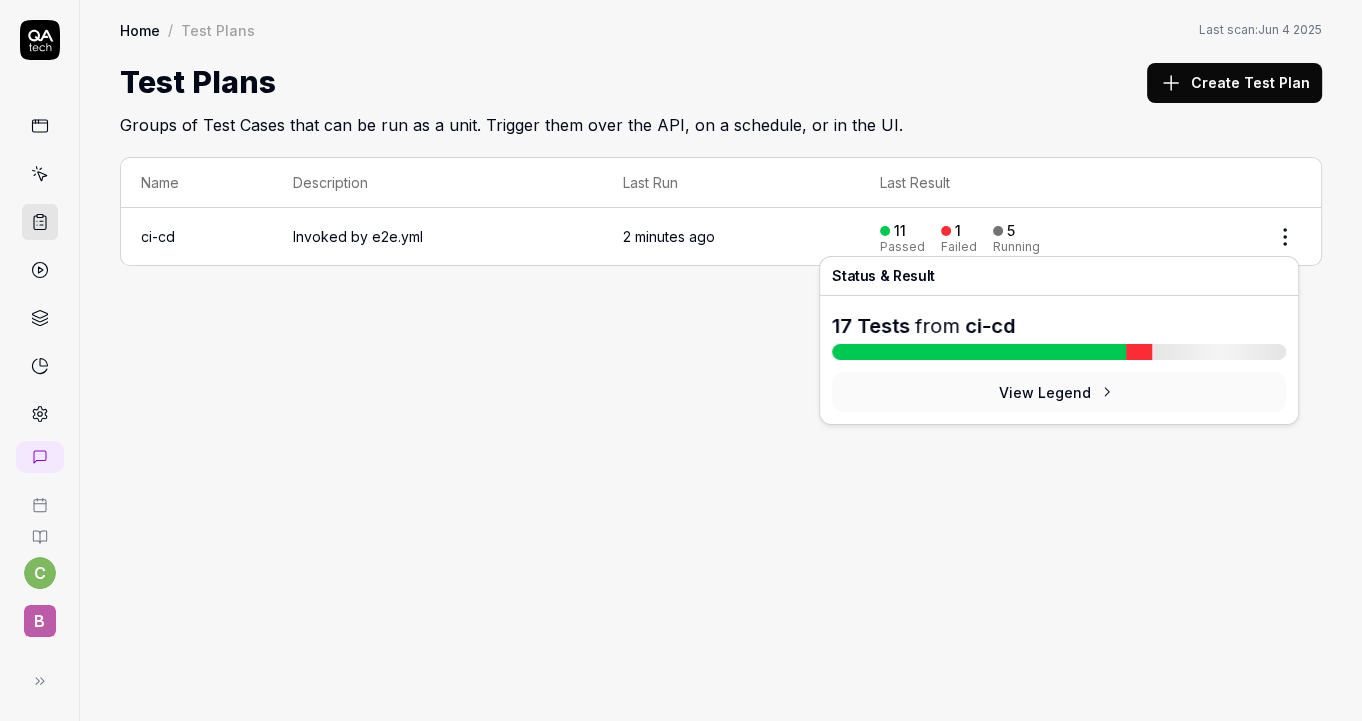 click on "5 Running" at bounding box center [1016, 236] 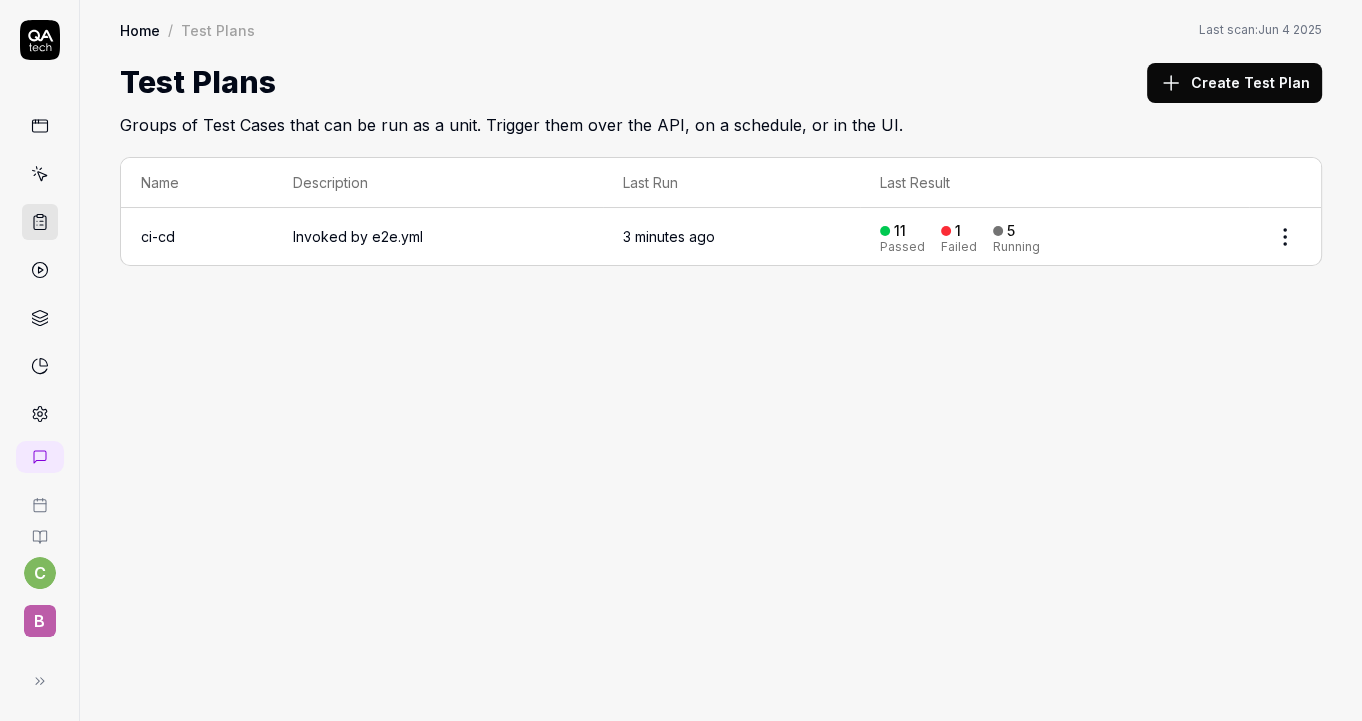 click on "Running" at bounding box center [1016, 247] 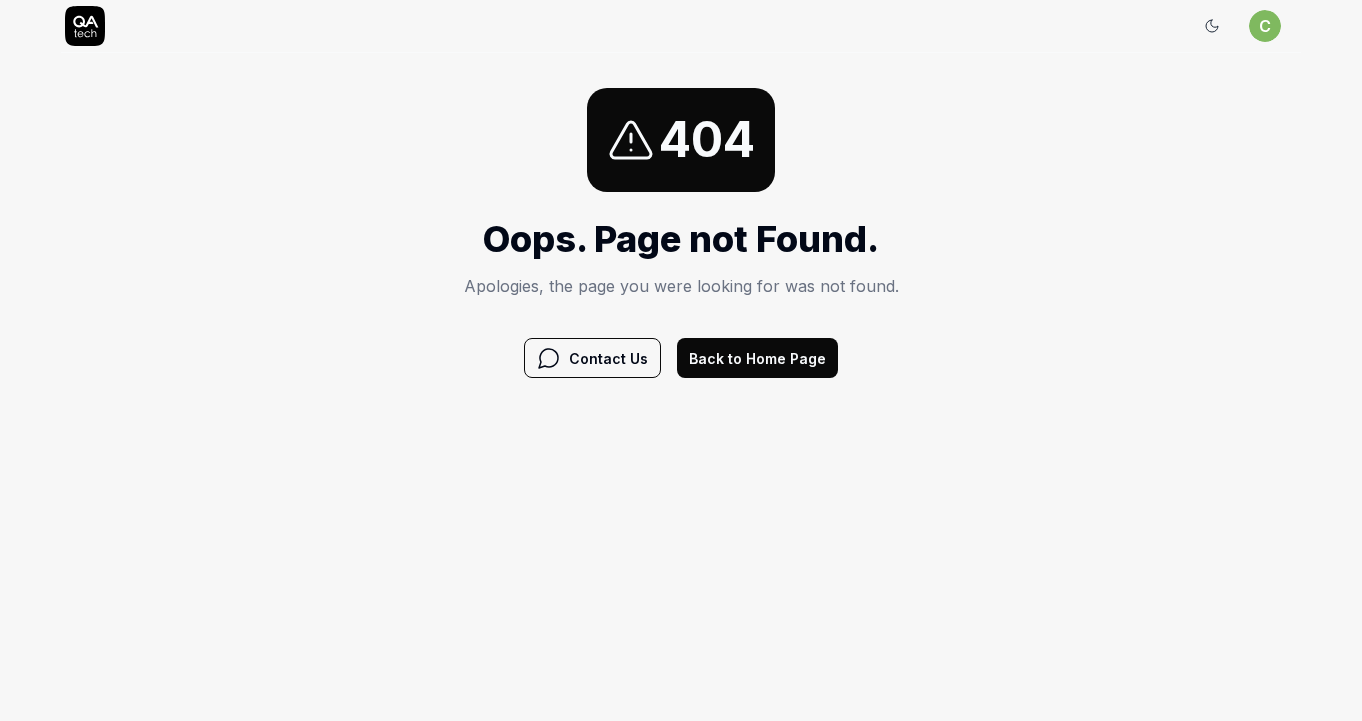 scroll, scrollTop: 0, scrollLeft: 0, axis: both 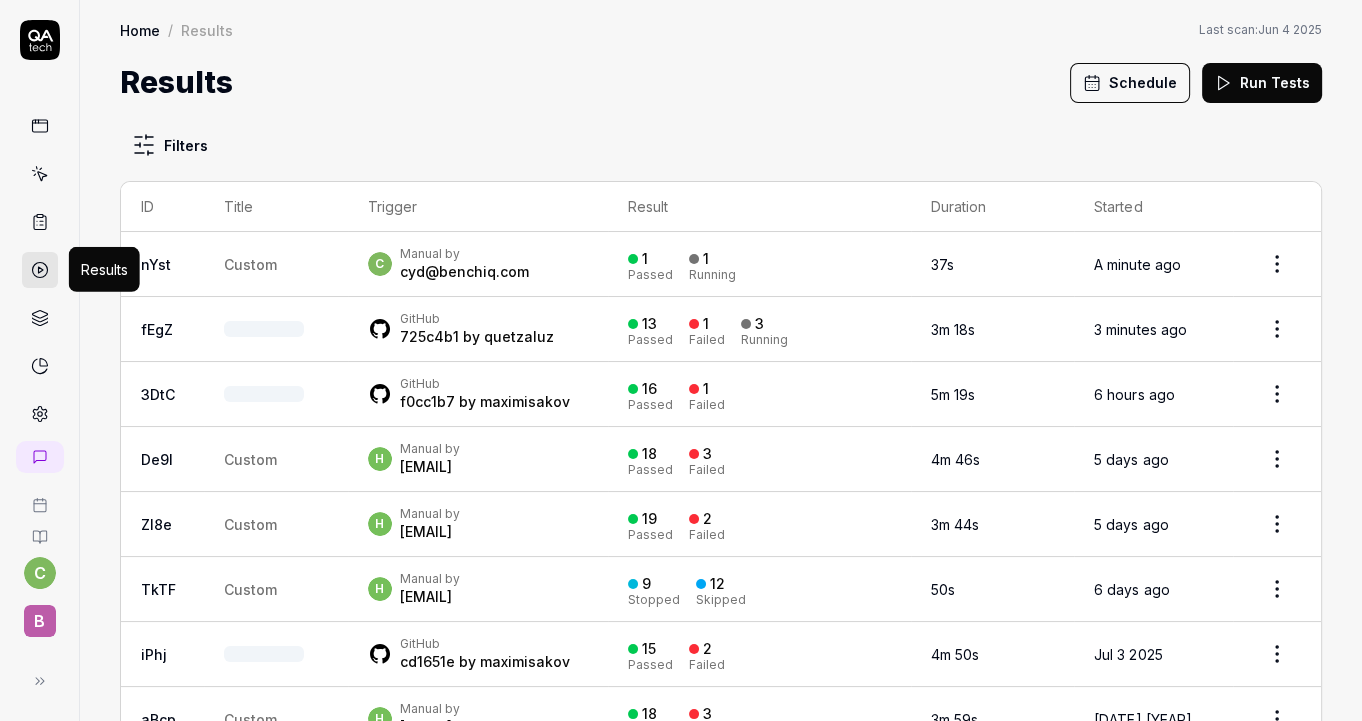 click 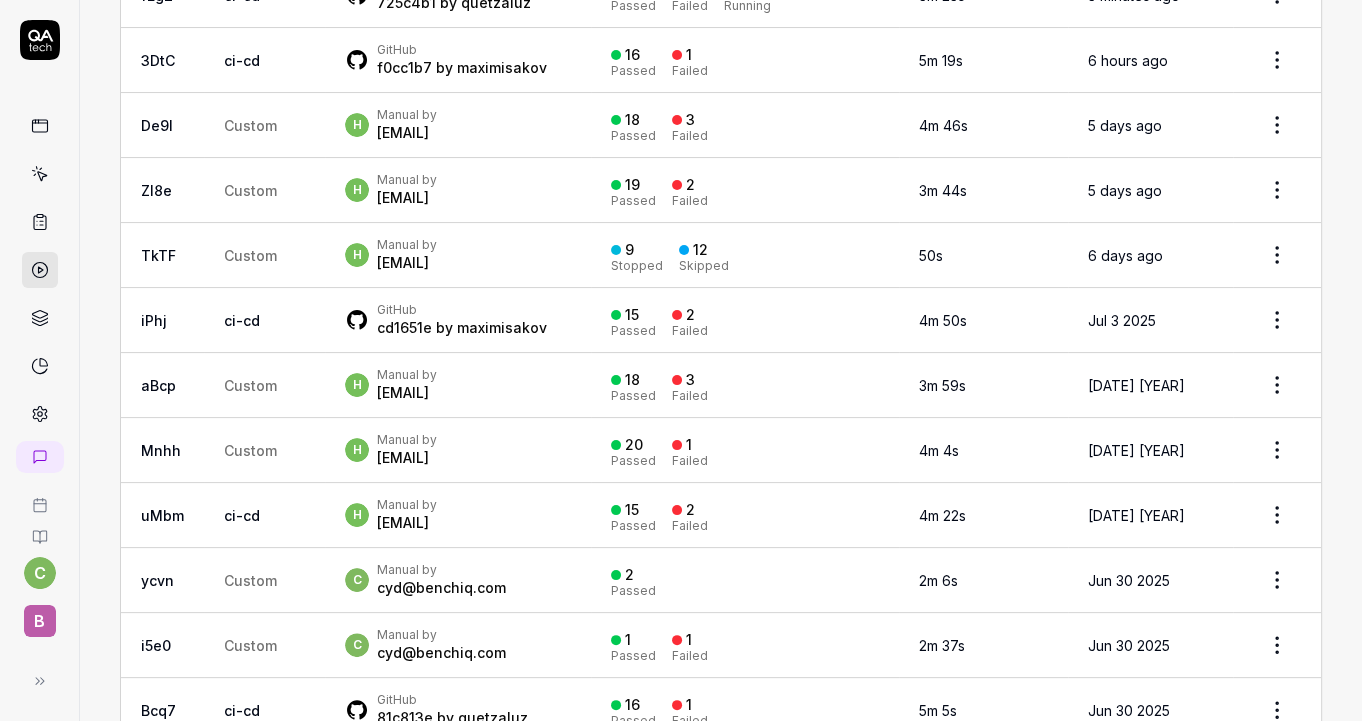 scroll, scrollTop: 0, scrollLeft: 0, axis: both 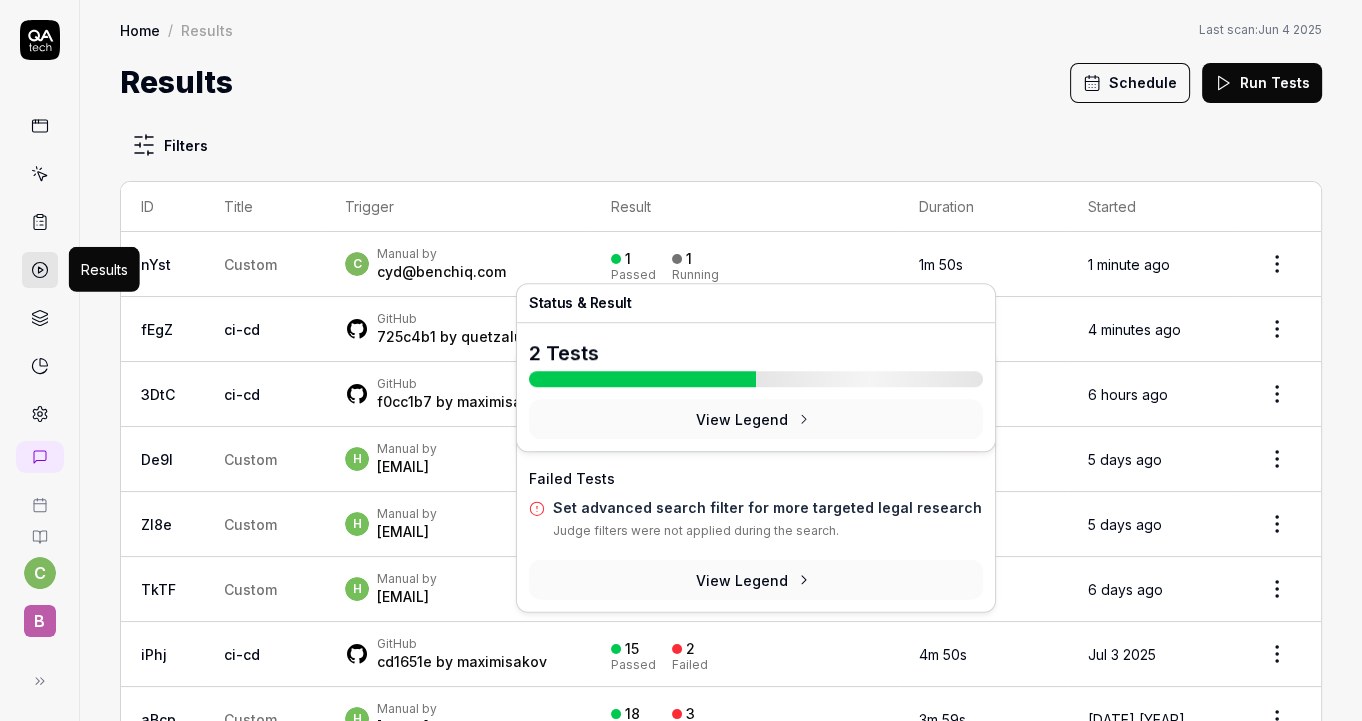 click on "ID Title Trigger Result Duration Started nYst Custom c Manual by [EMAIL] 1 Passed 1 Running 1m 50s 1 minute ago fEgZ ci-cd GitHub 725c4b1 by [NAME] 16 Passed 1 Failed 4m 22s 4 minutes ago 3DtC ci-cd GitHub f0cc1b7 by [NAME] 16 Passed 1 Failed 5m 19s 6 hours ago De9I Custom h Manual by [EMAIL] 18 Passed 3 Failed 4m 46s 5 days ago Zl8e Custom h Manual by [EMAIL] 19 Passed 2 Failed 3m 44s 5 days ago TkTF Custom h Manual by [EMAIL] 9 Stopped 12 Skipped 50s 6 days ago iPhj ci-cd GitHub cd1651e by [NAME] 15 Passed 2 Failed 4m 50s Jul 3 [YEAR] aBcp Custom h Manual by [EMAIL] 18 Passed 3 Failed 3m 59s Jul 1 [YEAR] Mnhh Custom h Manual by [EMAIL] 20 Passed 1 Failed 4m 4s Jul 1 [YEAR] uMbm ci-cd h Manual by [EMAIL] 15 Passed 2 Failed 4m 22s Jul 1 [YEAR] ycvn Custom c Manual by [EMAIL] 2 Passed 2m 6s Jun 30 [YEAR] i5e0 Custom c 1 1" at bounding box center (721, 2908) 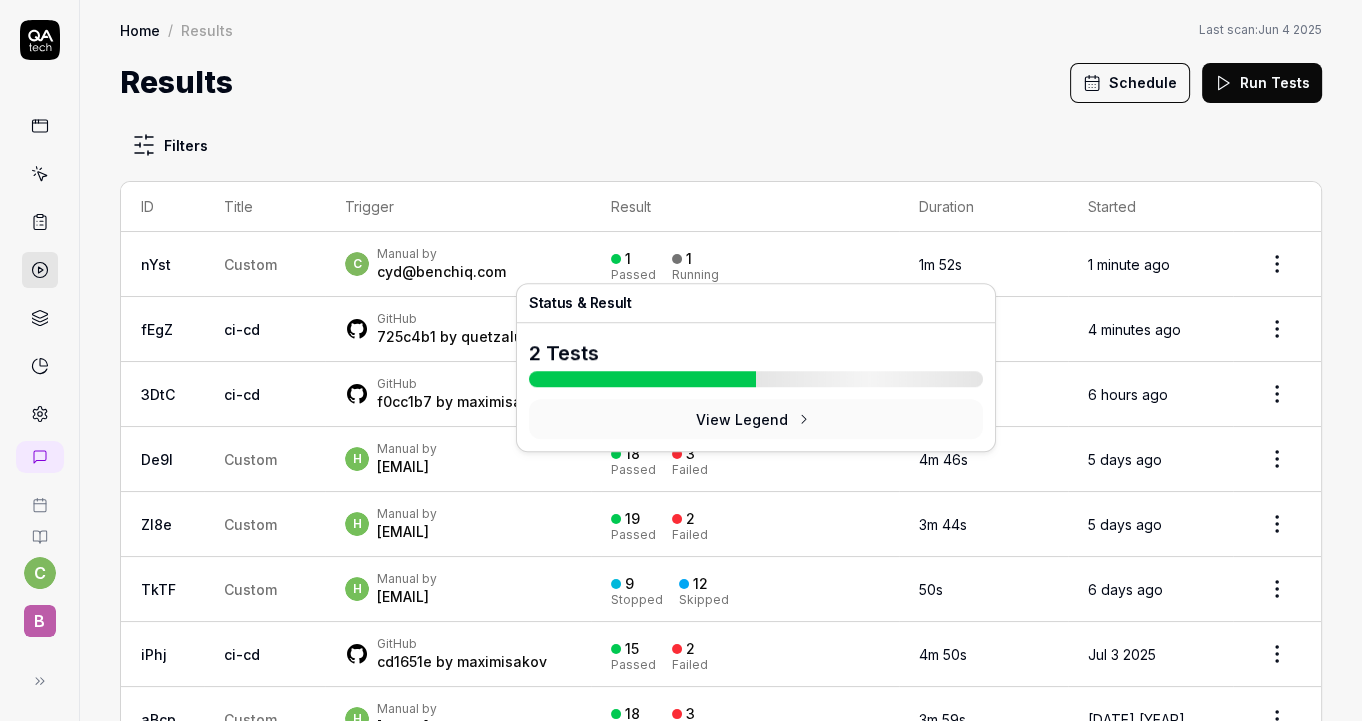click on "Running" at bounding box center (695, 275) 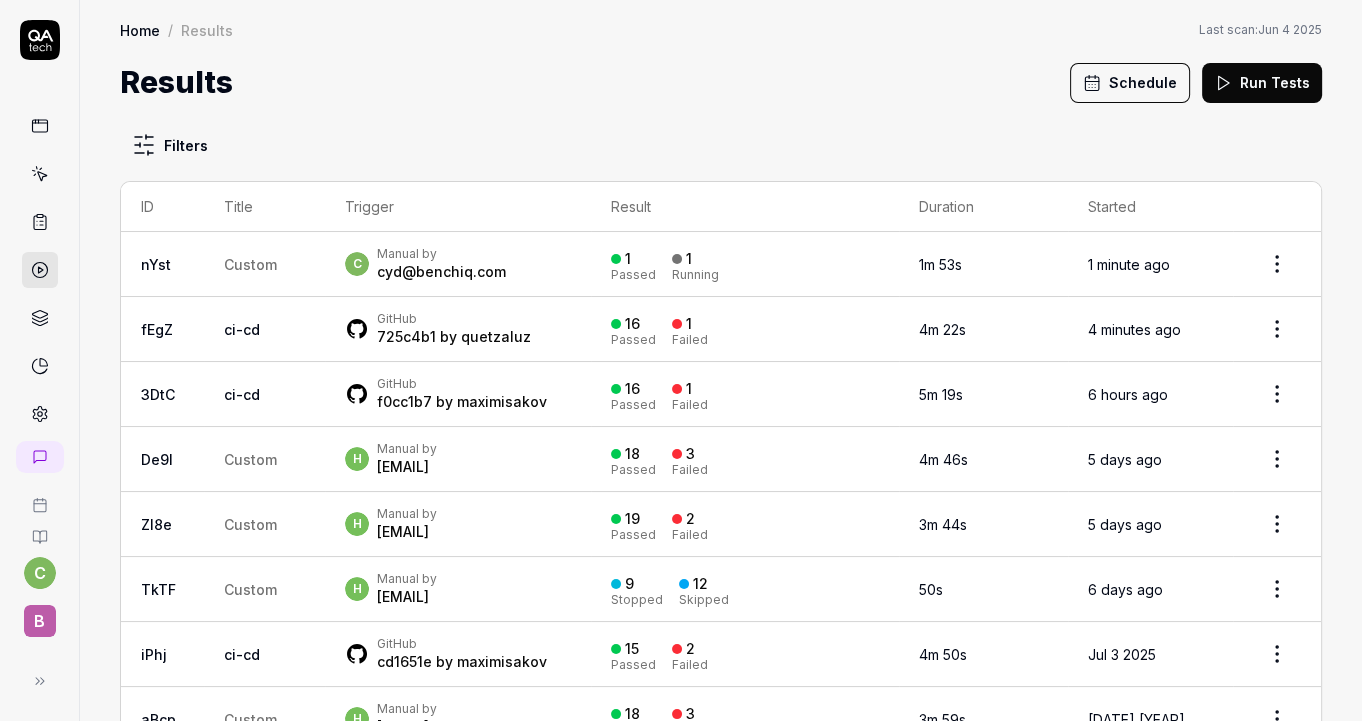 click on "1" at bounding box center [682, 259] 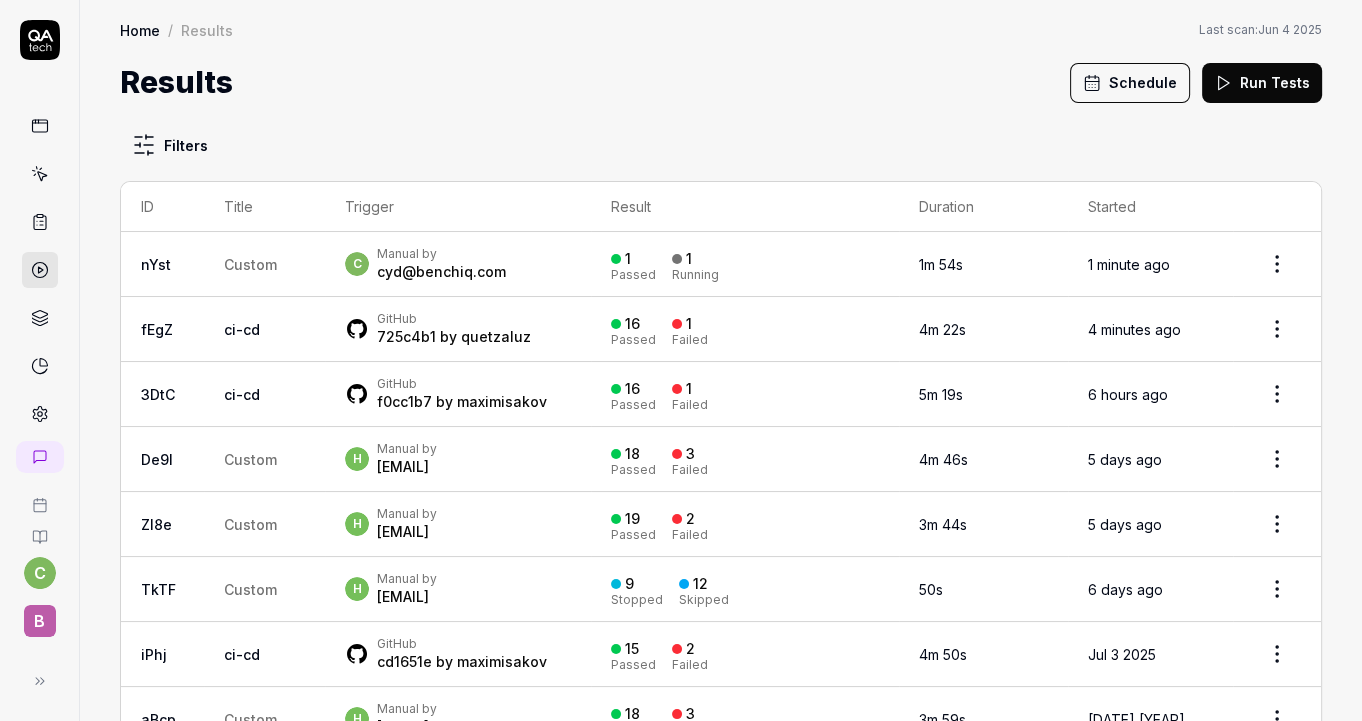 click on "cyd@benchiq.com" at bounding box center (441, 272) 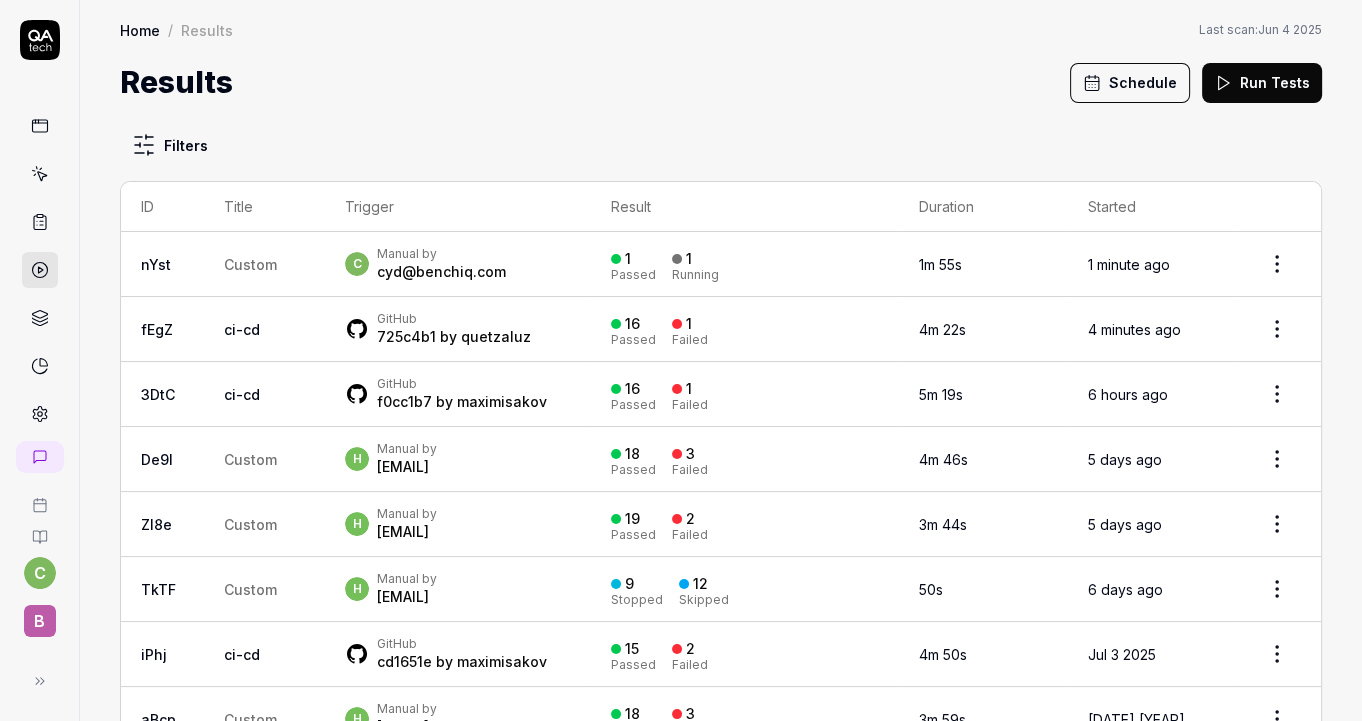 click on "c B Home / Results Home / Results Last scan: Jun 4 [YEAR] Results Schedule Run Tests Filters ID Title Trigger Result Duration Started nYst Custom c Manual by [EMAIL] 1 Passed 1 Running 1m 55s 1 minute ago fEgZ ci-cd GitHub 725c4b1 by [NAME] 16 Passed 1 Failed 4m 22s 4 minutes ago 3DtC ci-cd GitHub f0cc1b7 by [NAME] 16 Passed 1 Failed 5m 19s 6 hours ago De9I Custom h Manual by [EMAIL] 18 Passed 3 Failed 4m 46s 5 days ago Zl8e Custom h Manual by [EMAIL] 19 Passed 2 Failed 3m 44s 5 days ago TkTF Custom h Manual by [EMAIL] 9 Stopped 12 Skipped 50s 6 days ago iPhj ci-cd GitHub cd1651e by [NAME] 15 Passed 2 Failed 4m 50s Jul 3 [YEAR] aBcp Custom h Manual by [EMAIL] 18 Passed 3 Failed 3m 59s Jul 1 [YEAR] Mnhh Custom h Manual by [EMAIL] 20 Passed 1 Failed 4m 4s Jul 1 [YEAR] uMbm ci-cd h Manual by [EMAIL] 15 Passed 2 Failed 4m 22s Jul 1 [YEAR] ycvn Custom c Manual by [EMAIL] 2 Passed 2m 6s Jun 30 [YEAR] i5e0 Custom c 1 1" at bounding box center (681, 360) 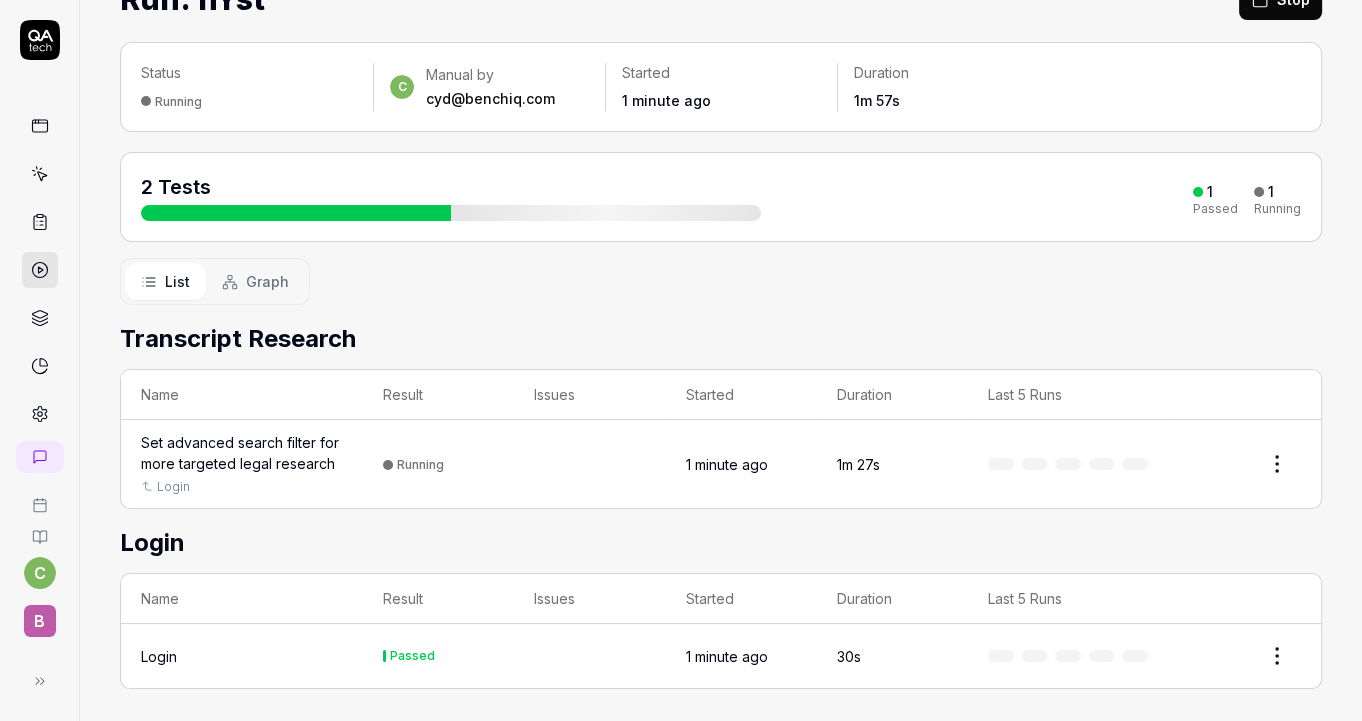scroll, scrollTop: 85, scrollLeft: 0, axis: vertical 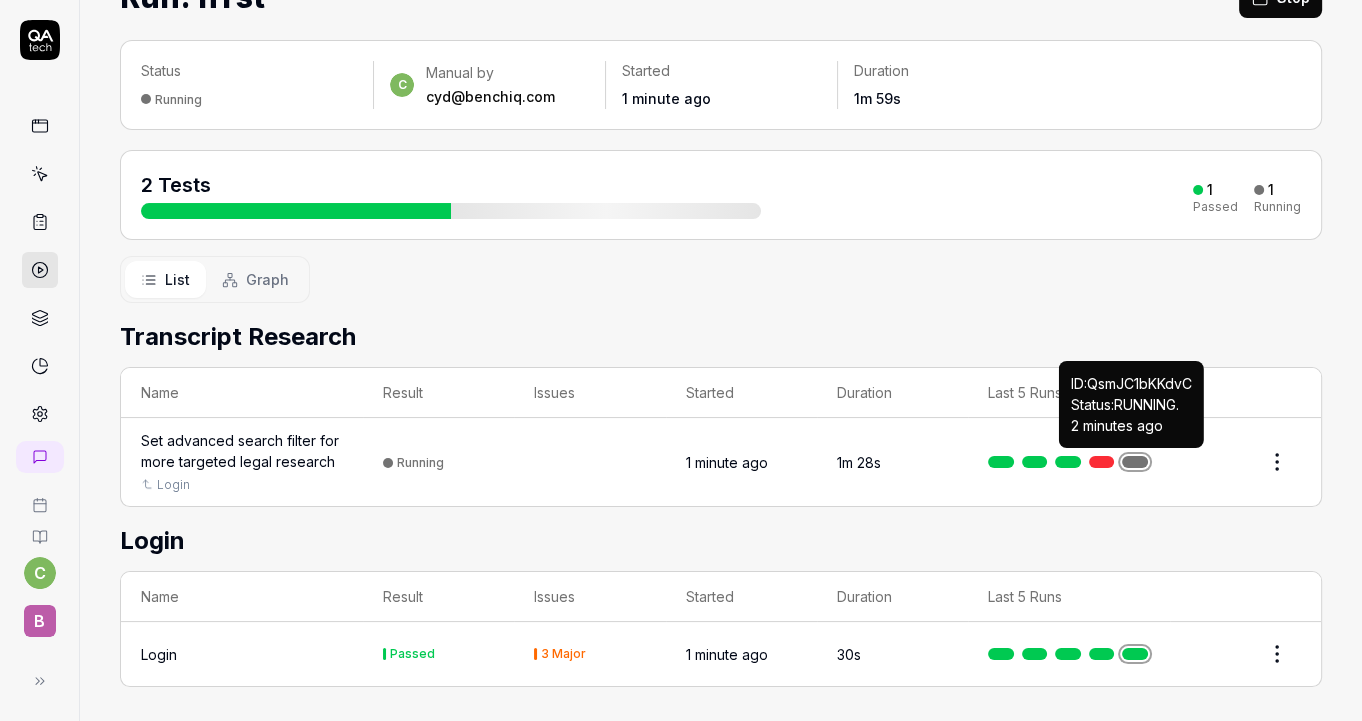click at bounding box center [1135, 462] 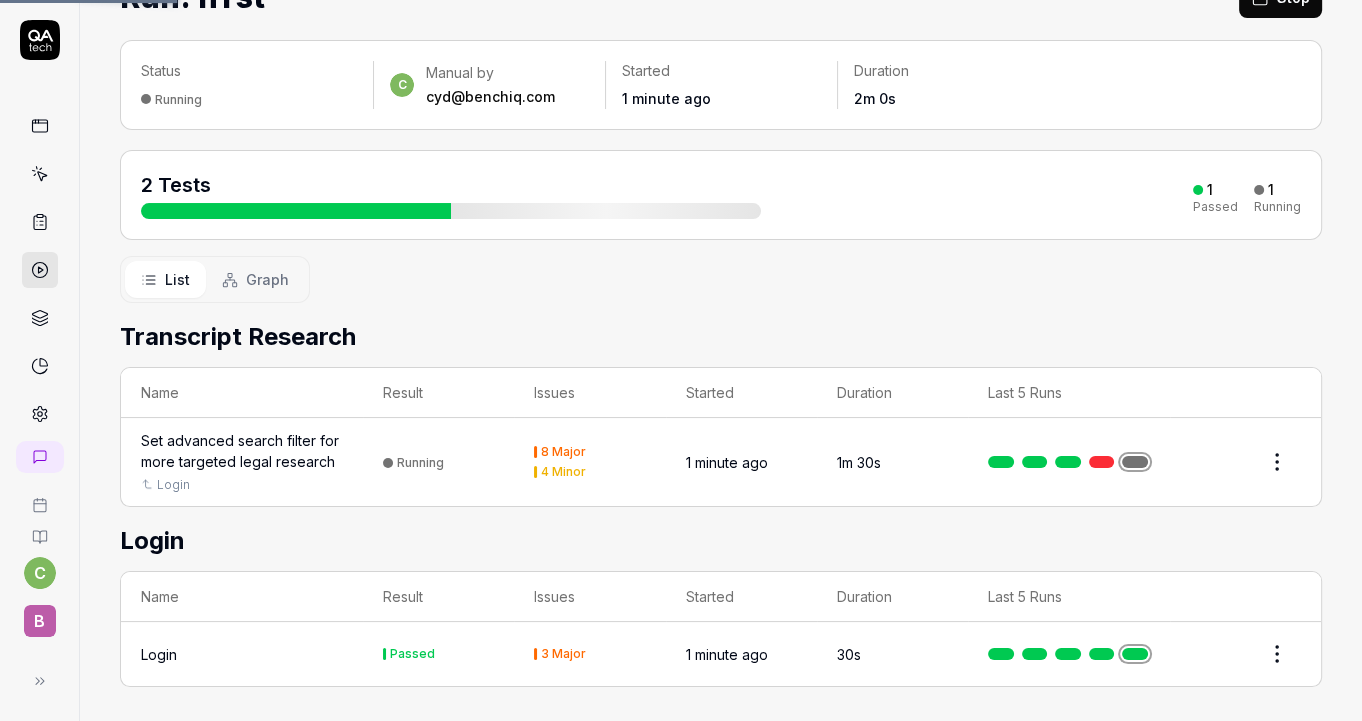 scroll, scrollTop: 0, scrollLeft: 0, axis: both 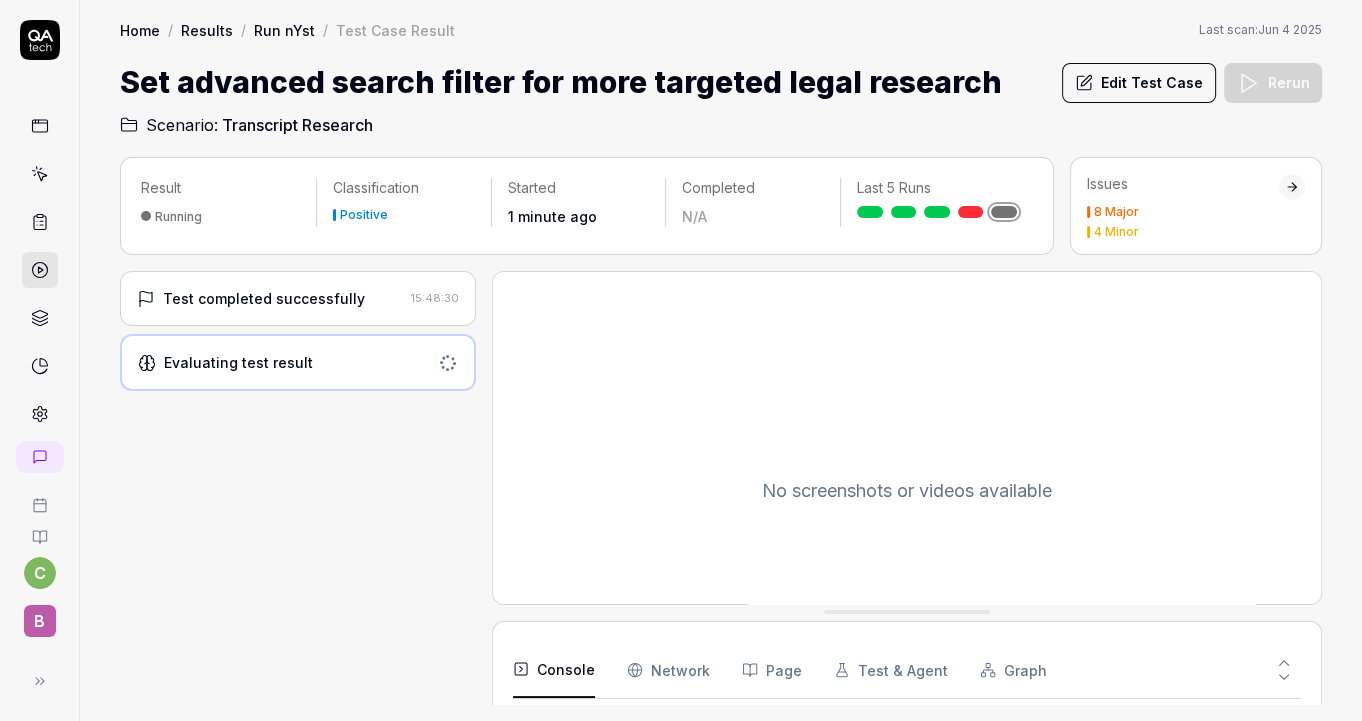 click on "Test completed successfully" at bounding box center [270, 298] 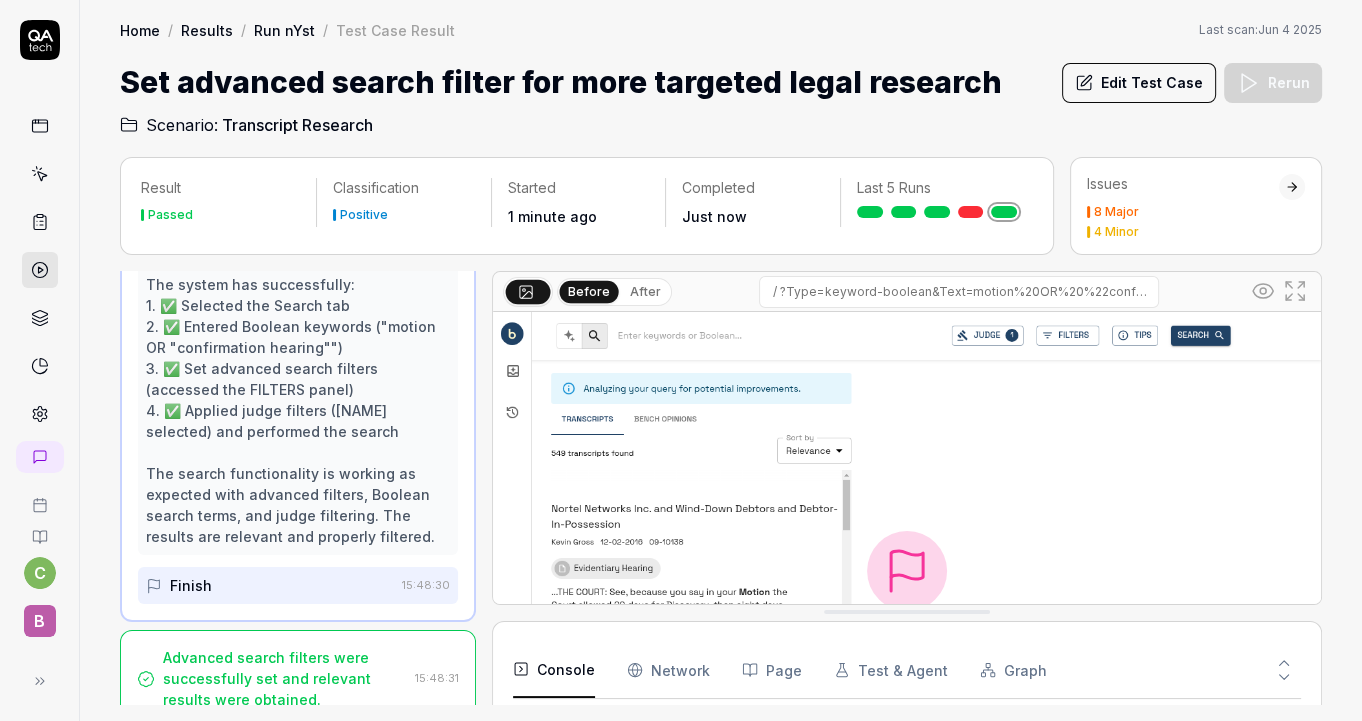 scroll, scrollTop: 413, scrollLeft: 0, axis: vertical 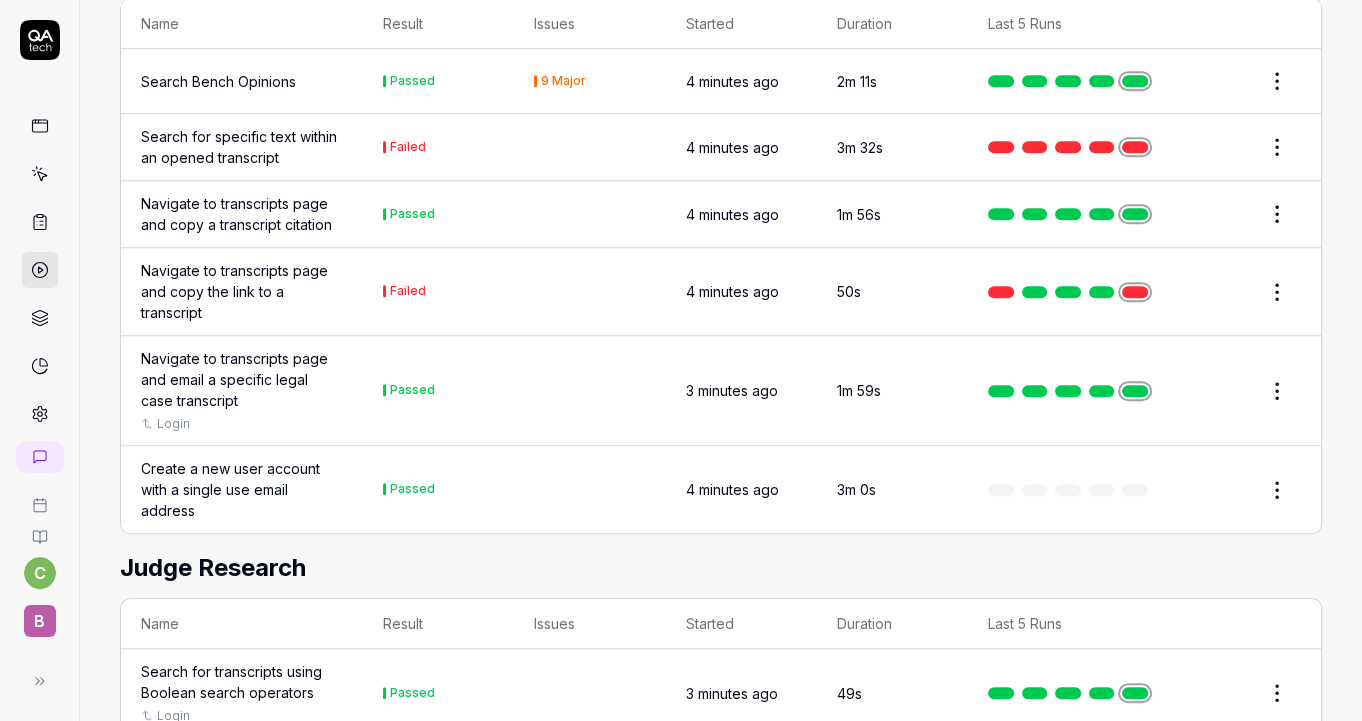 click on "c B Home / Results / Run: Q301 Home / Results / Run: Q301 Last scan:  Jun 2 2025 Run: Q301 Rerun failed Status Failed  GitHub 3744b84   by   quetzaluz Started 4 minutes ago Duration 3m 55s 17 Tests   from   ci-cd   15 Passed 2 Failed Failed Tests Search for specific text within an opened transcript The search functionality within the transcript viewer failed to return matches for a simple query. Navigate to transcripts page and copy the link to a transcript The interface did not switch from ASK AI to SEARCH content after clicking the SEARCH tab. List Graph Login Name Result Issues Started Duration Last 5 Runs Login with correct email but wrong password Negative Passed 4 minutes ago 33s Login (Time Tracking / On Demand) Passed 4 minutes ago 46s Login with correct credentials with spaces in email input field Passed 3   Major 4 minutes ago 31s Login Passed 4 minutes ago 30s Login with a valid email but different cases Passed 3   Major 4 minutes ago 46s User Activity Name Result Issues Started Duration Passed 33s" at bounding box center (681, 360) 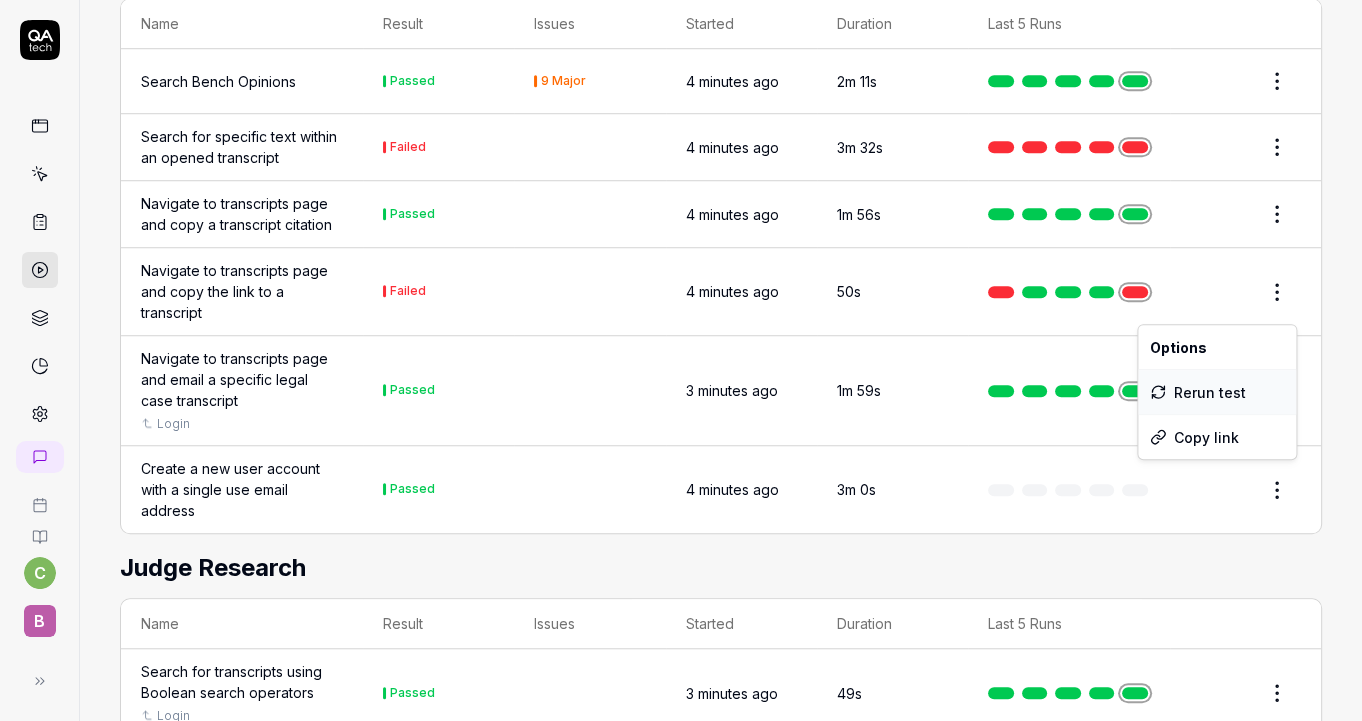 click on "Rerun test" at bounding box center (1217, 392) 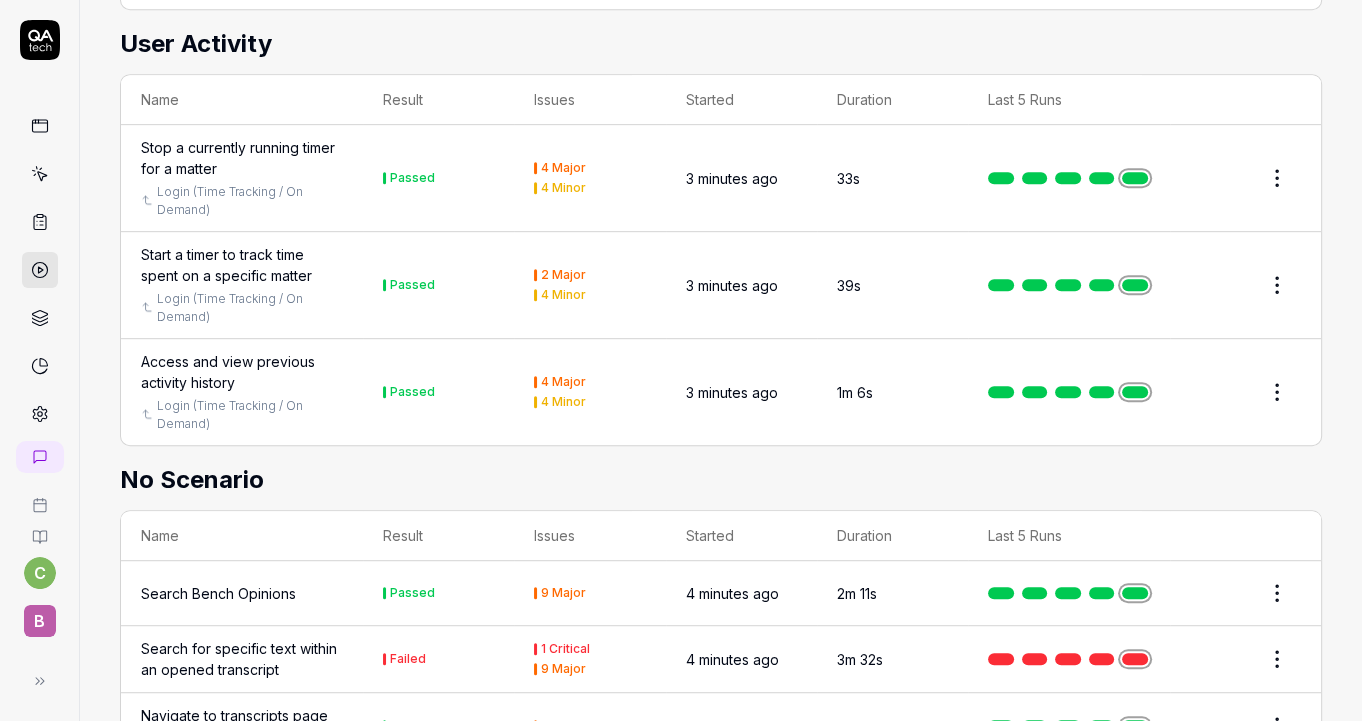 scroll, scrollTop: 811, scrollLeft: 0, axis: vertical 